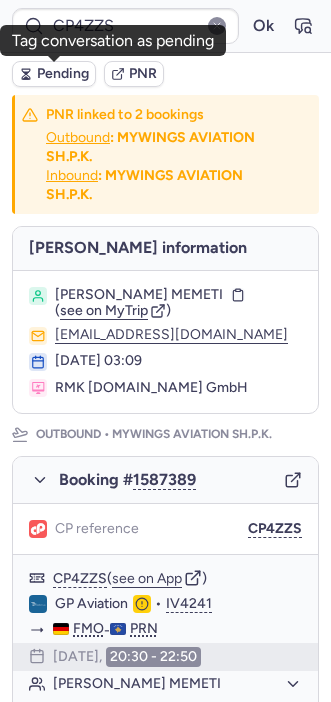 scroll, scrollTop: 0, scrollLeft: 0, axis: both 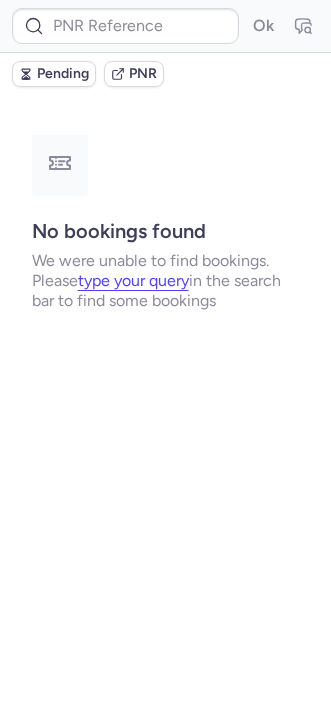 type on "CPX956" 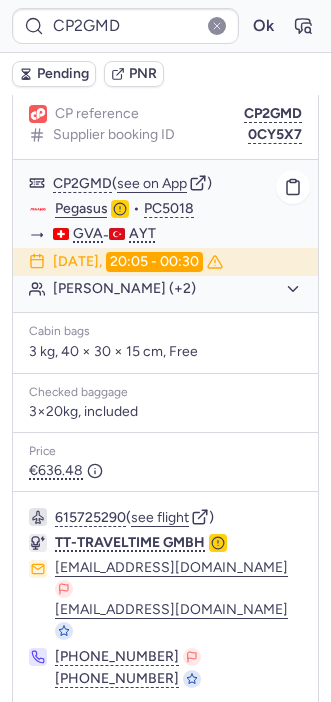 scroll, scrollTop: 280, scrollLeft: 0, axis: vertical 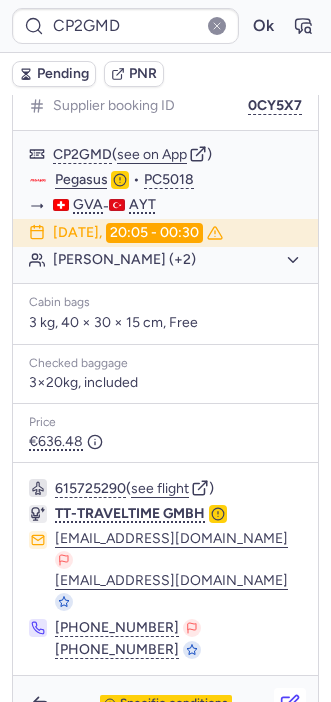 click at bounding box center [290, 704] 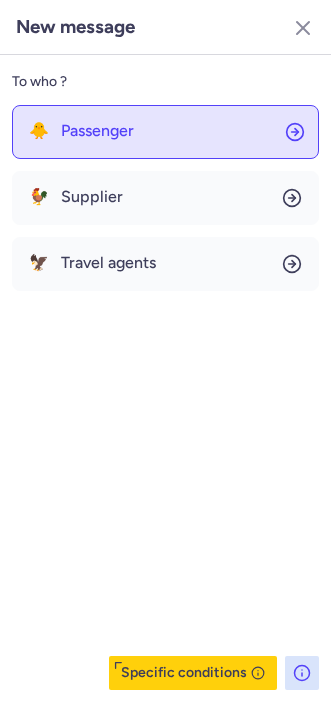 click on "🐥 Passenger" 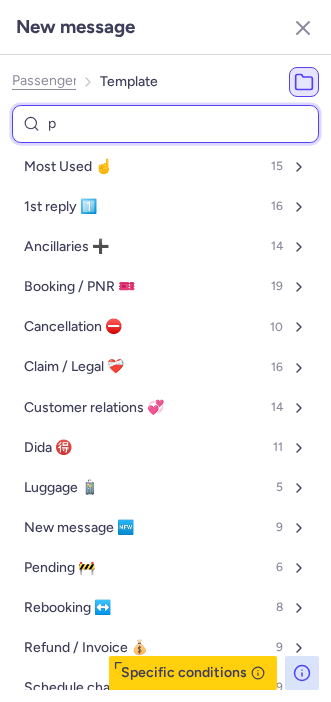type on "pn" 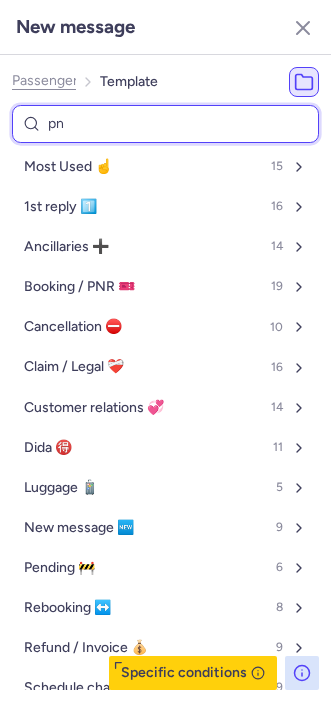 select on "en" 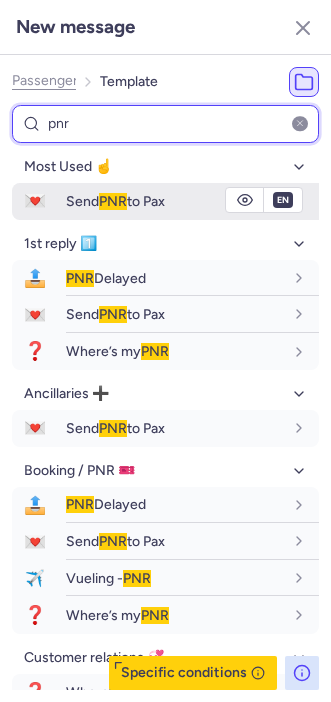 type on "pnr" 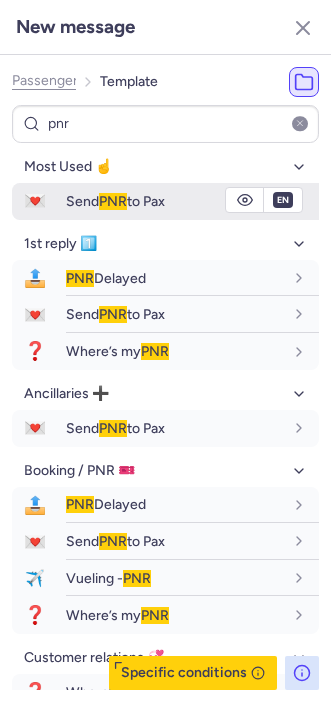 click on "Send  PNR  to Pax" at bounding box center [115, 201] 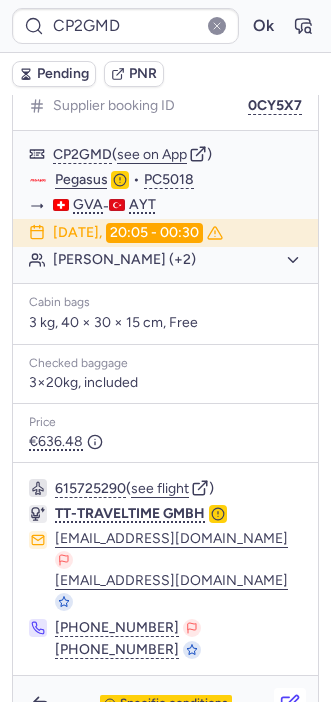 click 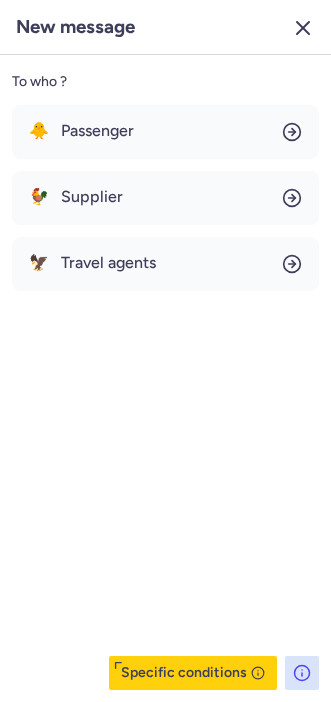 click 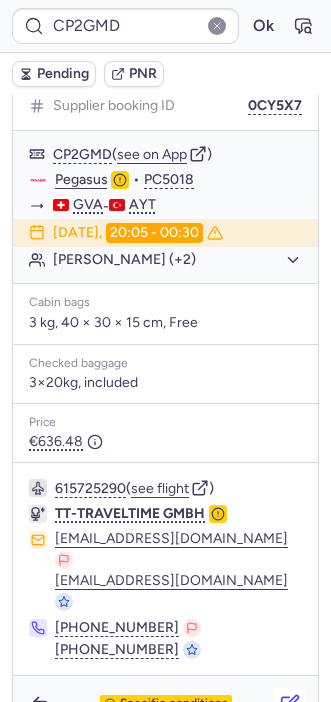 click 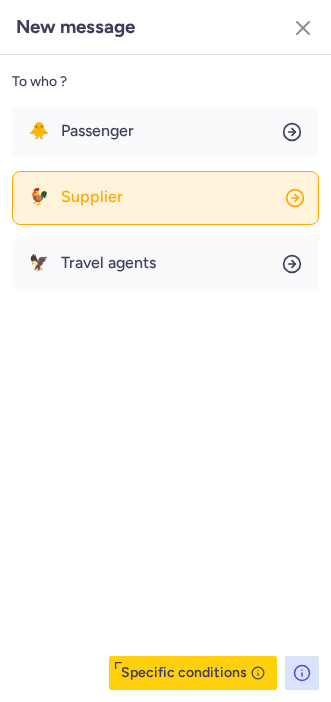 click on "🐓 Supplier" 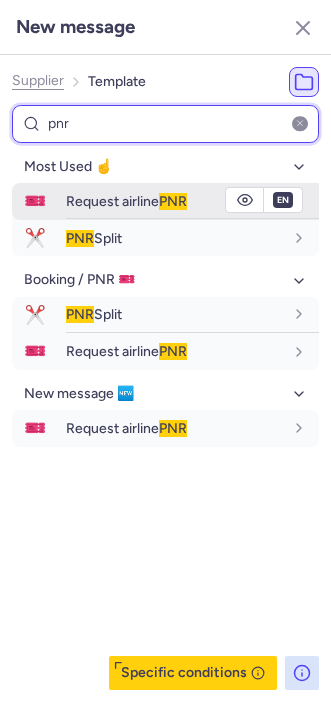 type on "pnr" 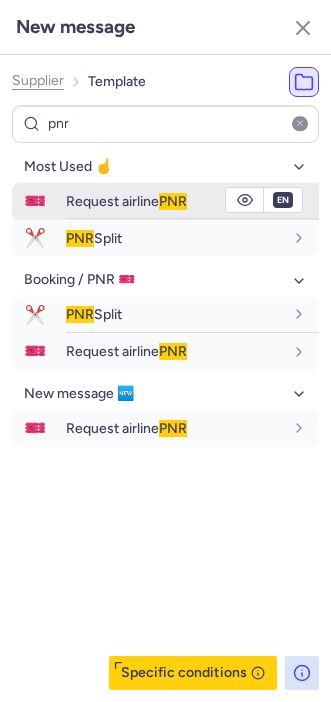 click on "Request airline  PNR" at bounding box center [126, 201] 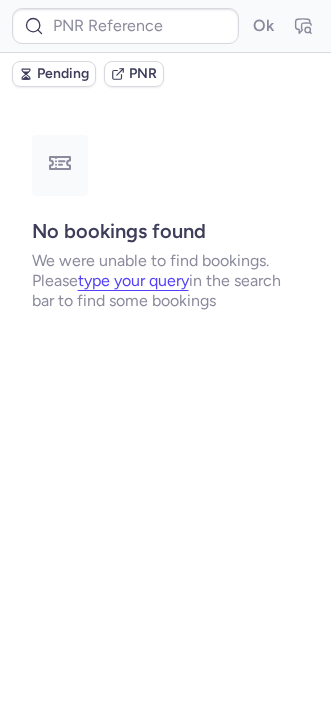 scroll, scrollTop: 0, scrollLeft: 0, axis: both 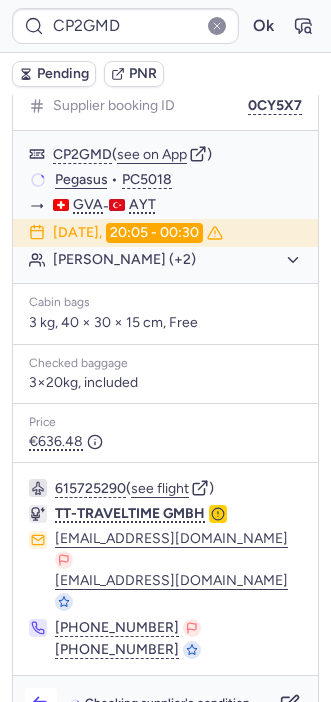 click 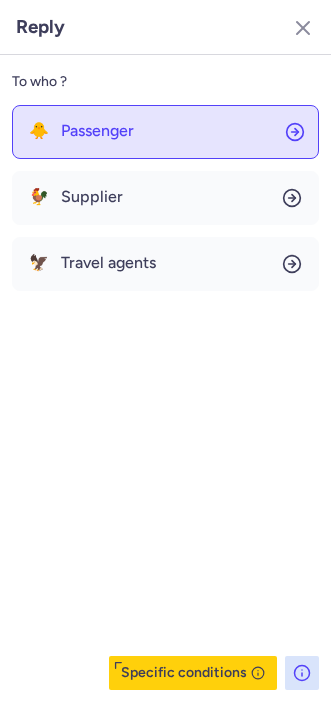 click on "🐥 Passenger" 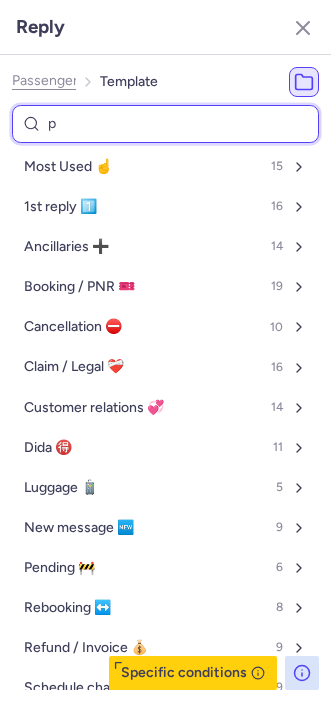 type on "pe" 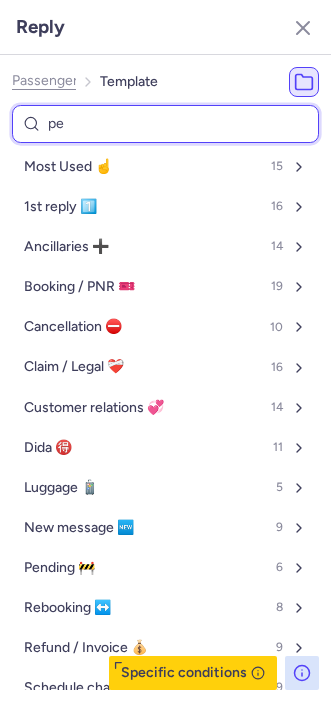 select on "en" 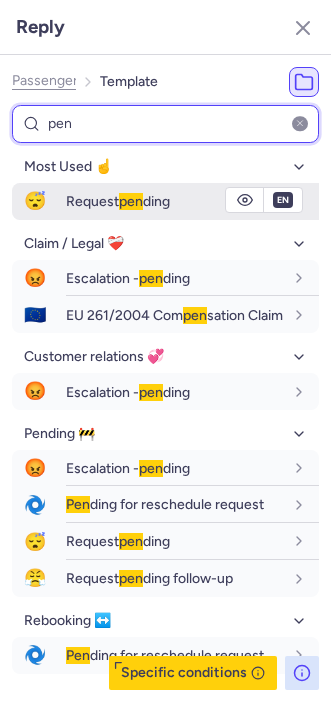 type on "pen" 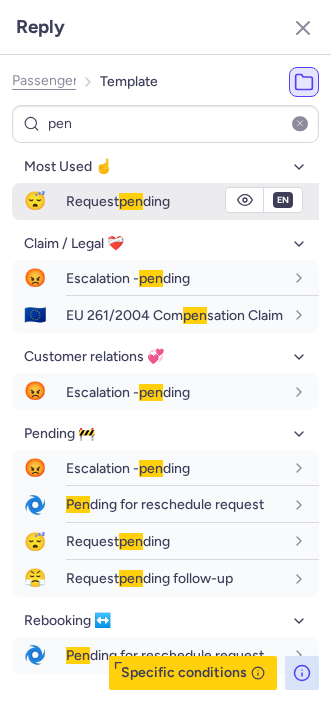 click on "Request  pen ding" at bounding box center [118, 201] 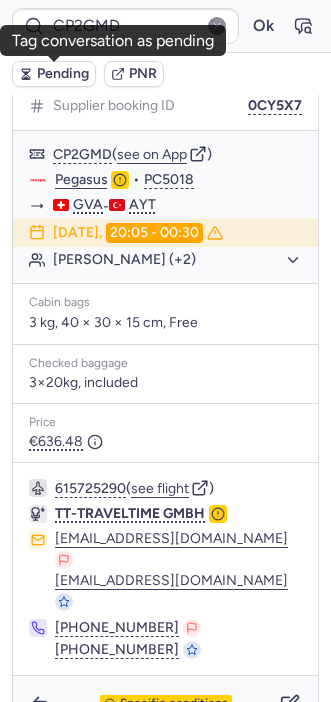 click on "Pending" at bounding box center (63, 74) 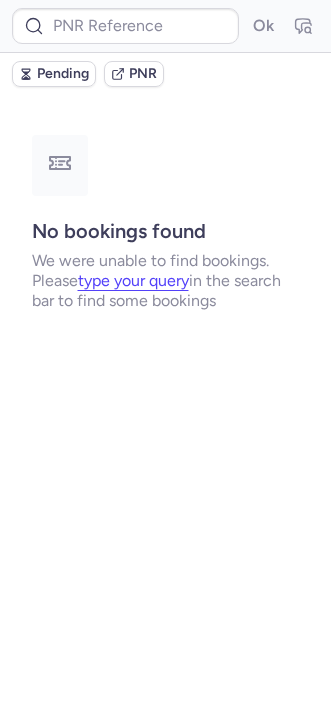 scroll, scrollTop: 0, scrollLeft: 0, axis: both 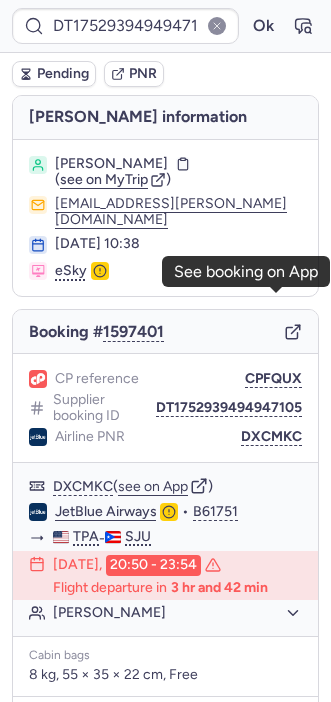 click 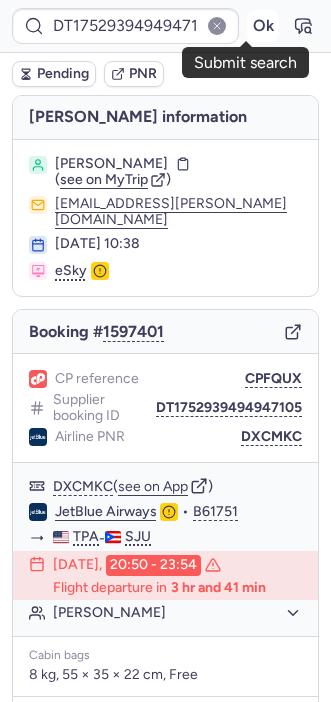 click on "Ok" at bounding box center [263, 26] 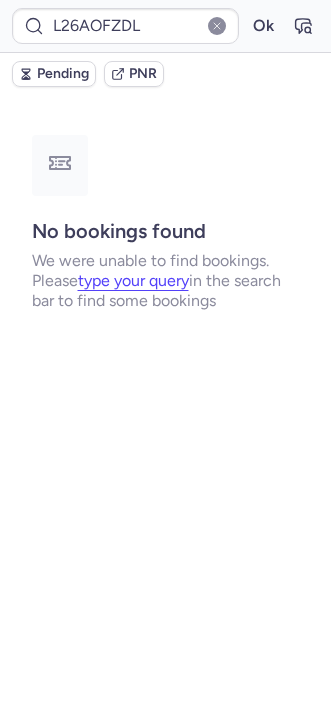 type on "6125062" 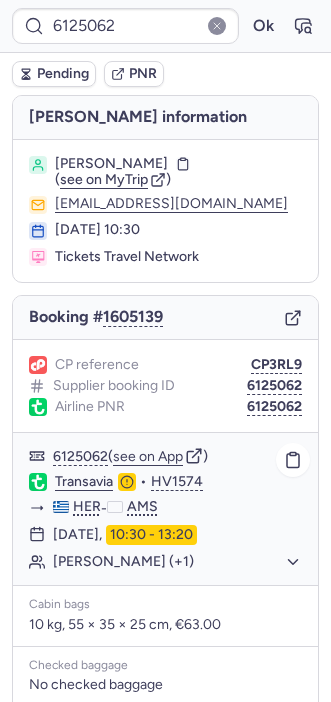 scroll, scrollTop: 320, scrollLeft: 0, axis: vertical 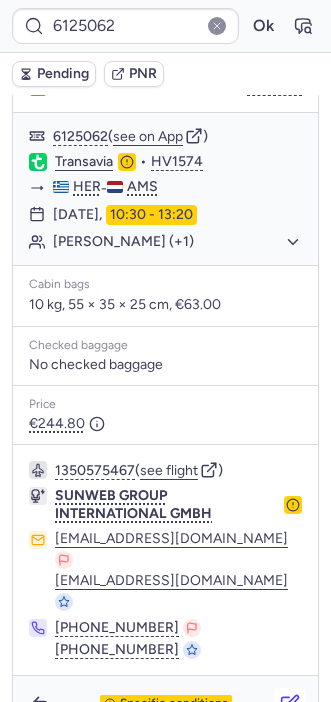 click 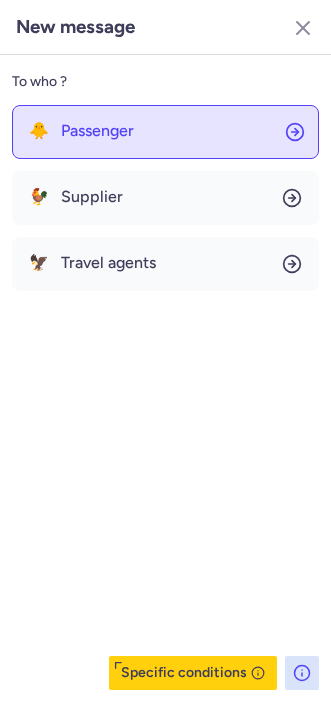 click on "🐥 Passenger" 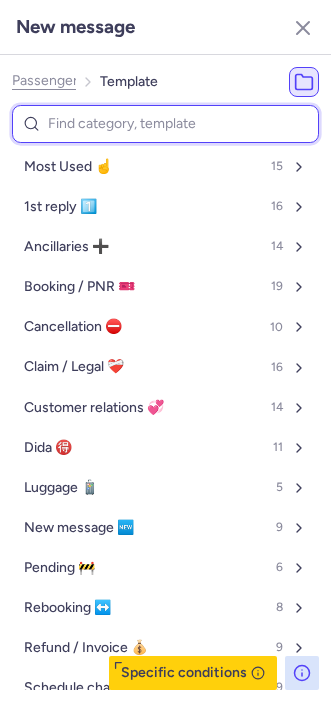 select on "en" 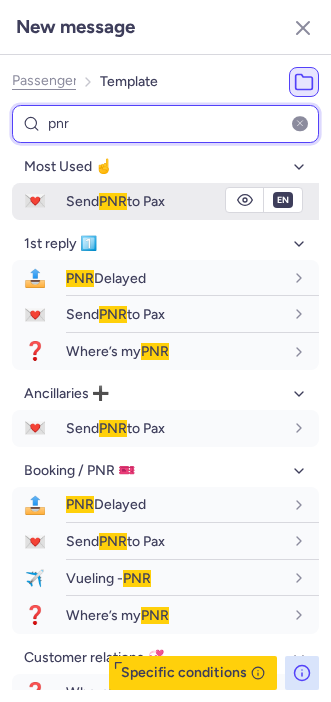 type on "pnr" 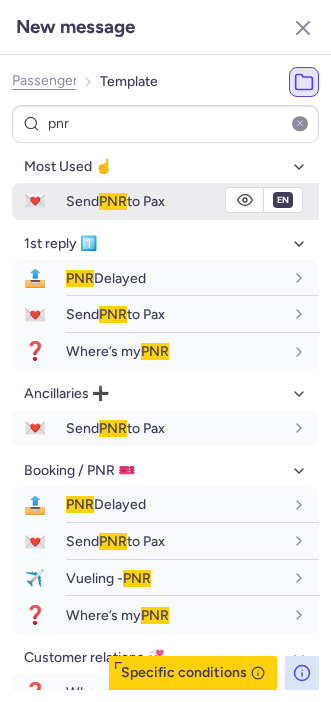 click on "Send  PNR  to Pax" at bounding box center (192, 201) 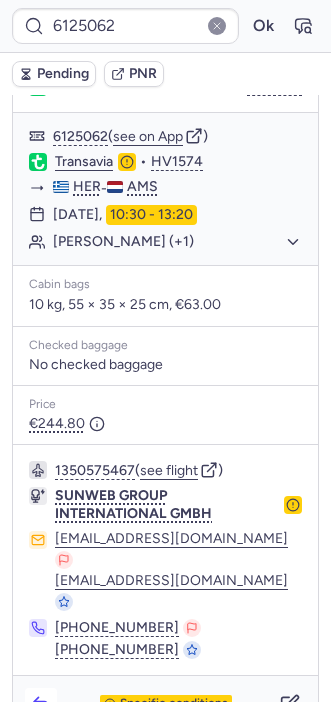 click at bounding box center [41, 704] 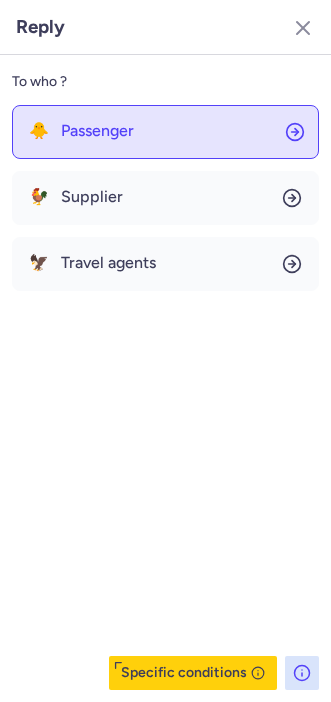 click on "🐥 Passenger" 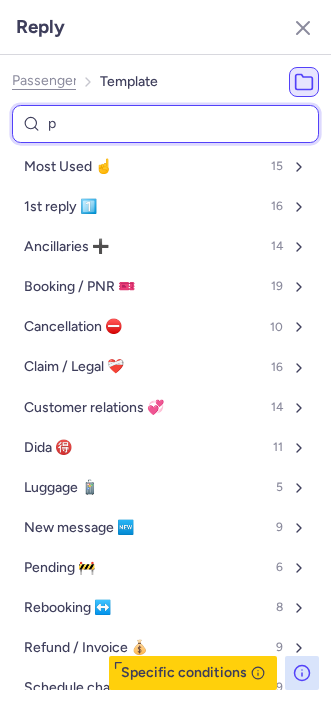 type on "pn" 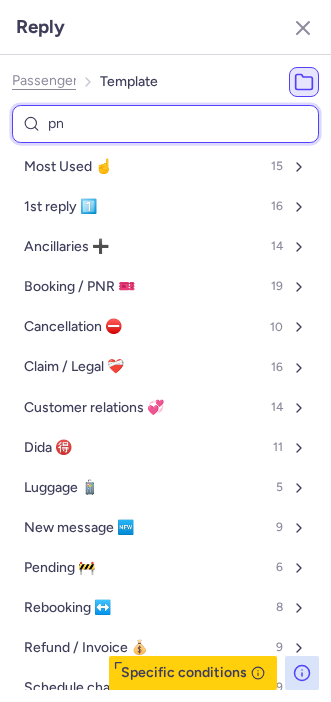 select on "en" 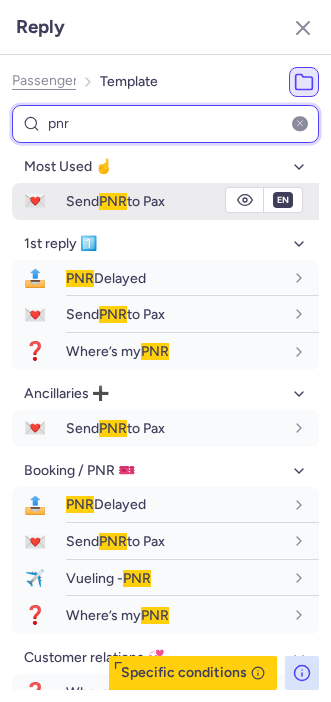 type on "pnr" 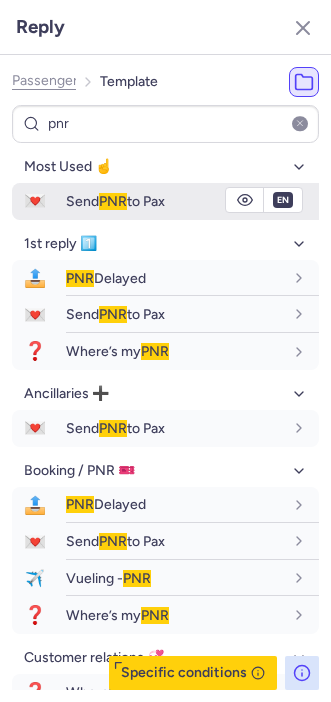 click on "Send  PNR  to Pax" at bounding box center [115, 201] 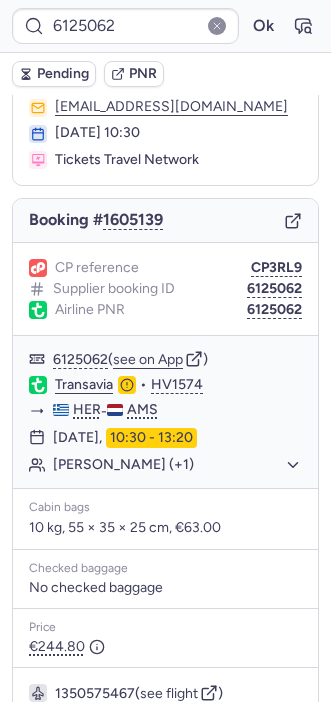 scroll, scrollTop: 88, scrollLeft: 0, axis: vertical 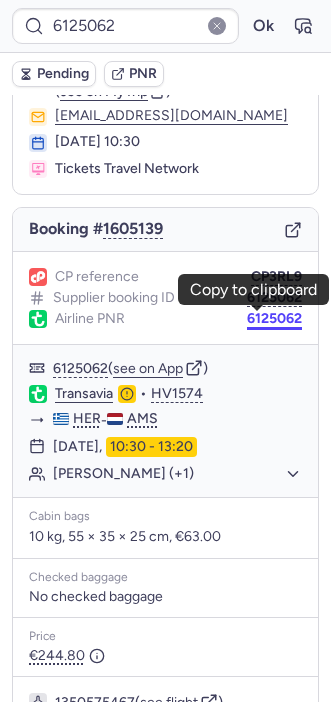 click on "6125062" at bounding box center (274, 319) 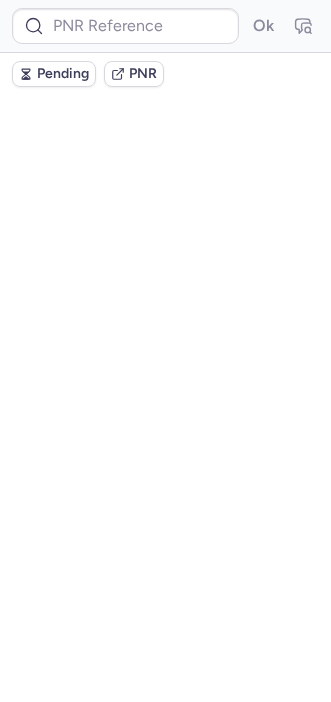 scroll, scrollTop: 0, scrollLeft: 0, axis: both 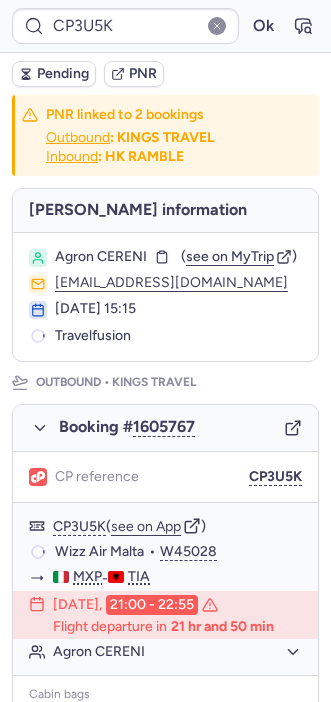 type on "09411835" 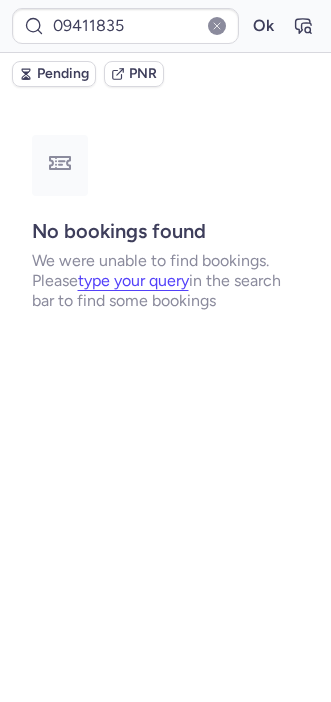 type on "CPX956" 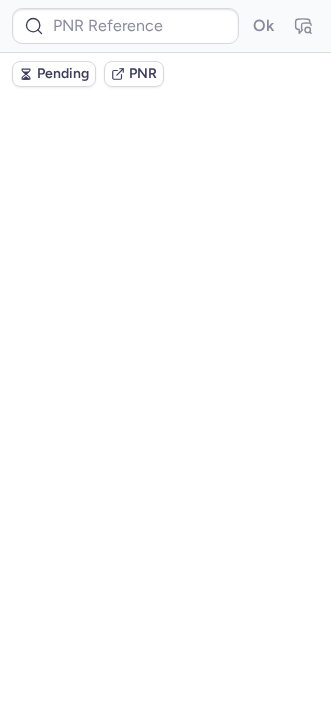 scroll, scrollTop: 0, scrollLeft: 0, axis: both 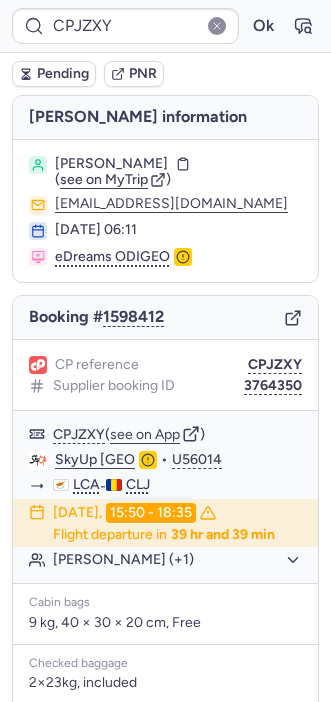 type on "CP3U5K" 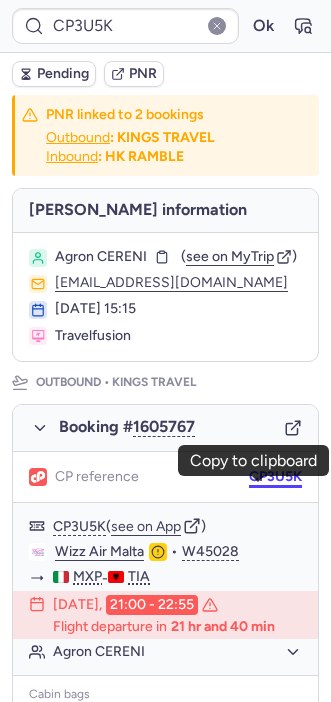 click on "CP3U5K" at bounding box center (275, 477) 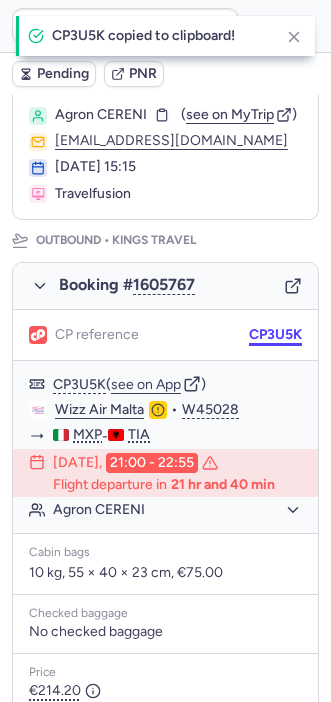 scroll, scrollTop: 140, scrollLeft: 0, axis: vertical 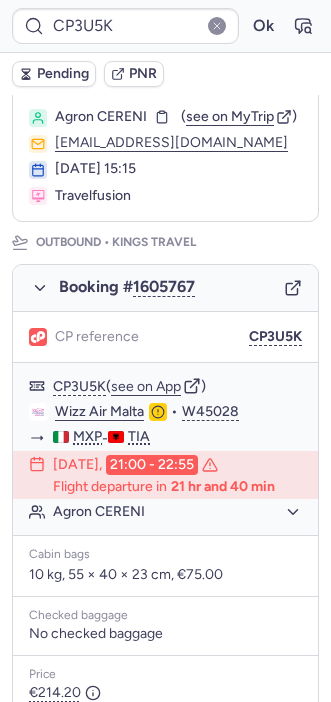 type on "CPJZXY" 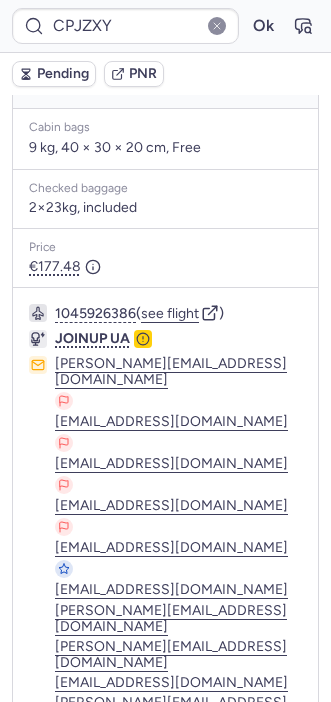 scroll, scrollTop: 476, scrollLeft: 0, axis: vertical 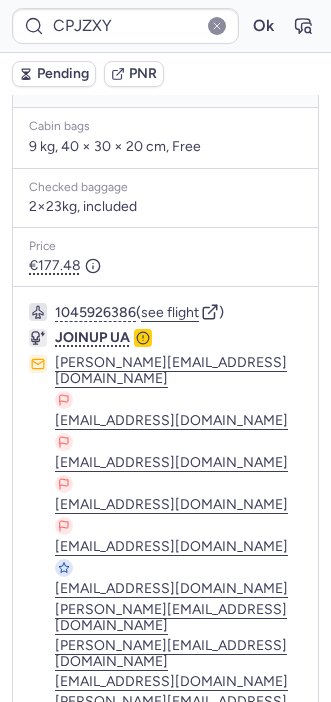 click at bounding box center [41, 841] 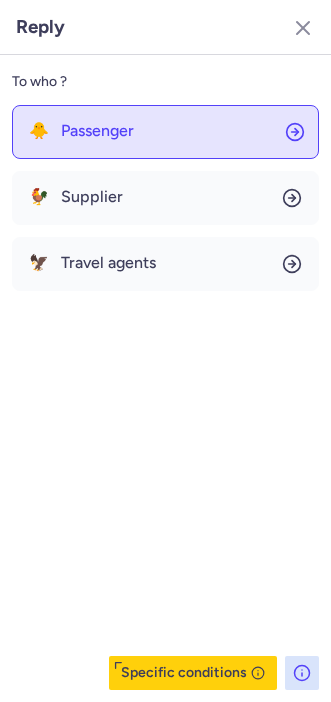 click on "🐥 Passenger" 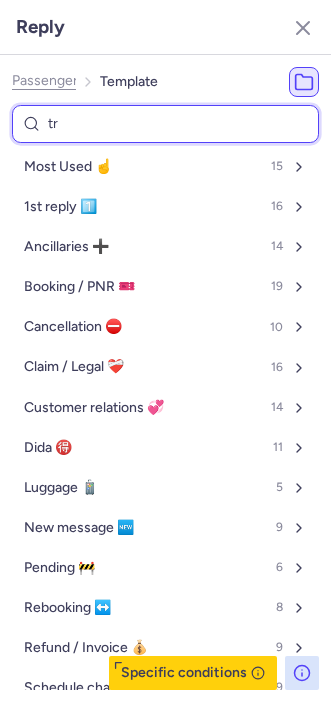 type on "tru" 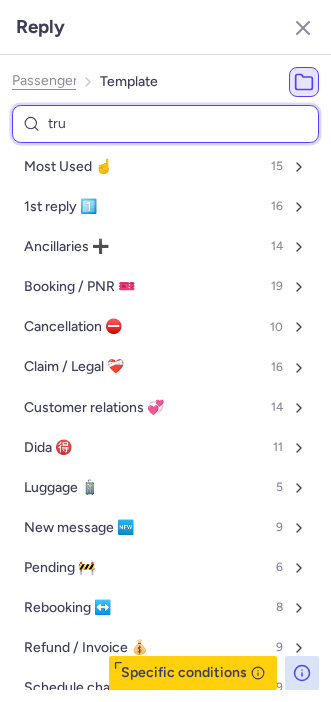 select on "en" 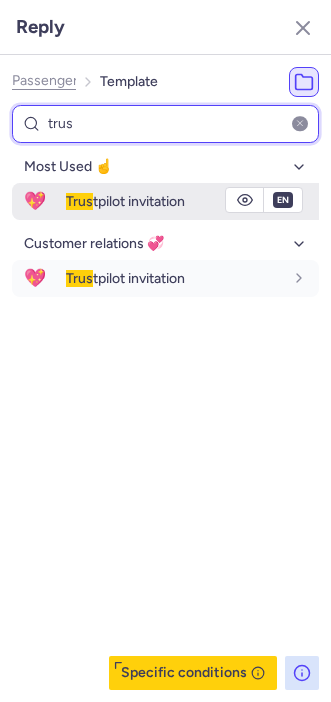 type on "trus" 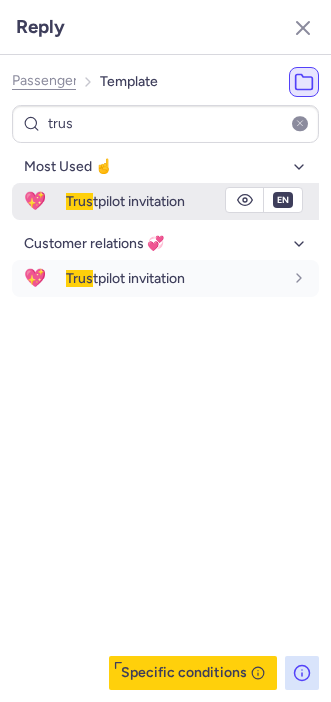click on "Trus" at bounding box center (79, 201) 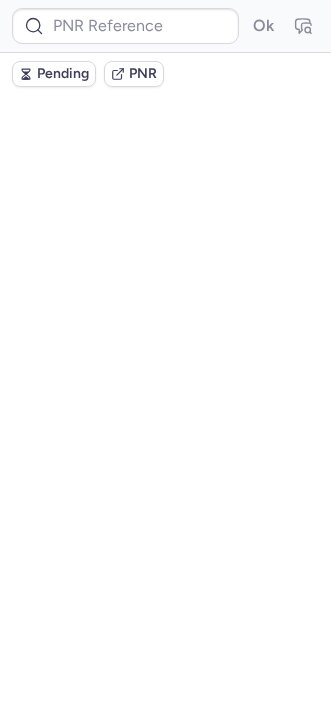 scroll, scrollTop: 0, scrollLeft: 0, axis: both 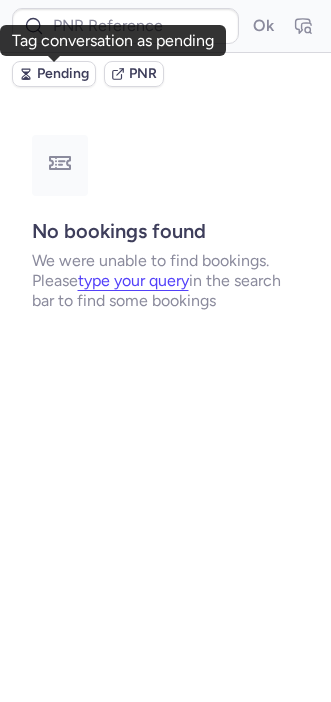 click 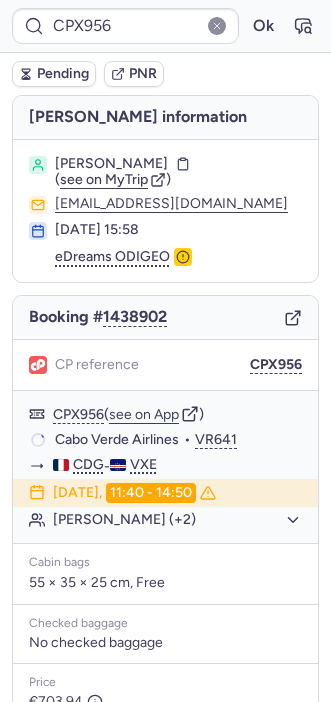 type on "CPWBXS" 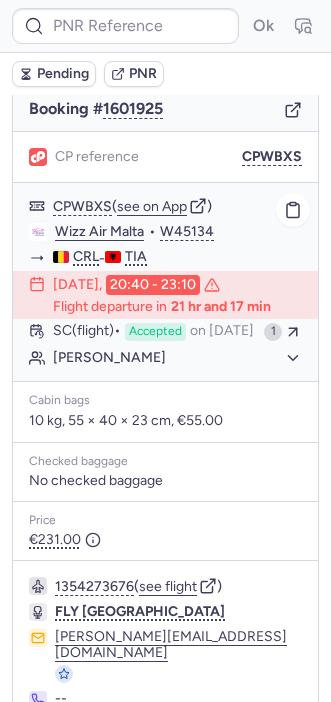 scroll, scrollTop: 282, scrollLeft: 0, axis: vertical 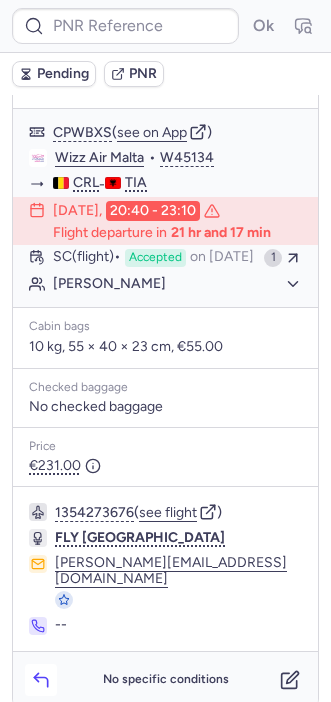 click 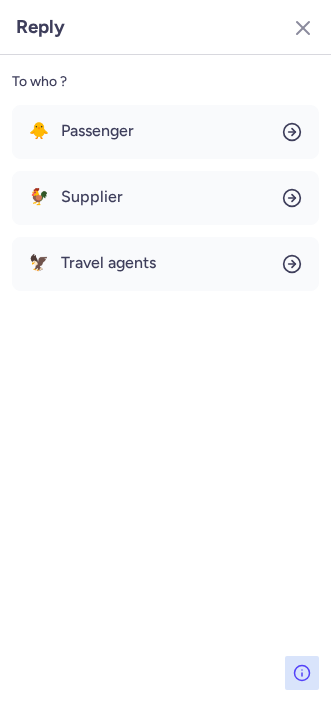 type on "CPFVQY" 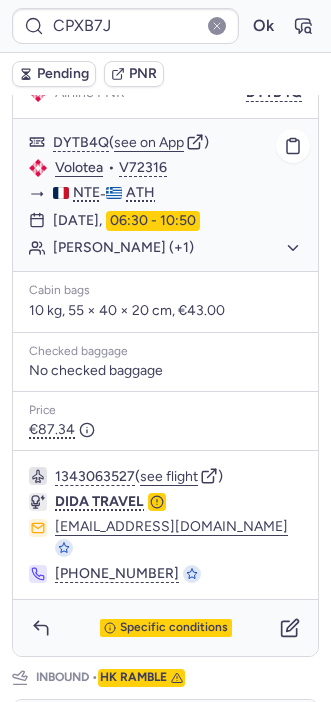 scroll, scrollTop: 412, scrollLeft: 0, axis: vertical 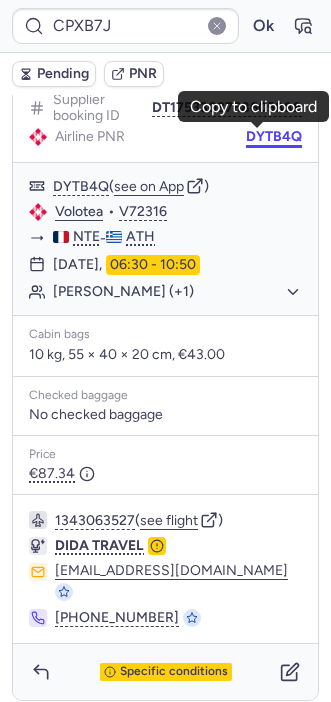 click on "DYTB4Q" at bounding box center [274, 137] 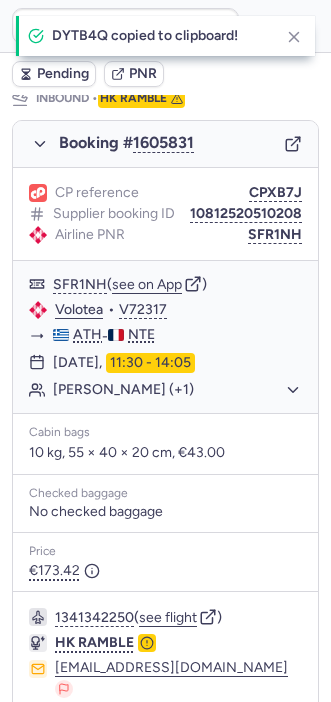 scroll, scrollTop: 1040, scrollLeft: 0, axis: vertical 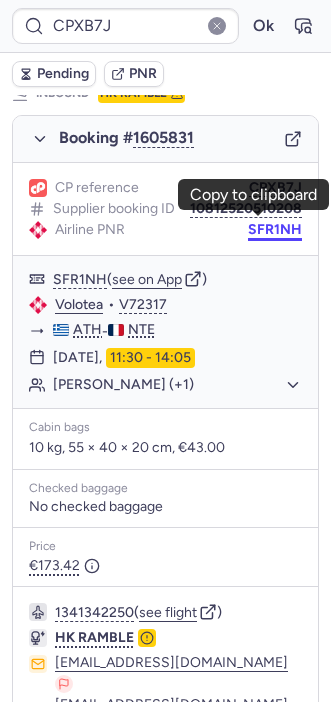 click on "SFR1NH" at bounding box center (275, 230) 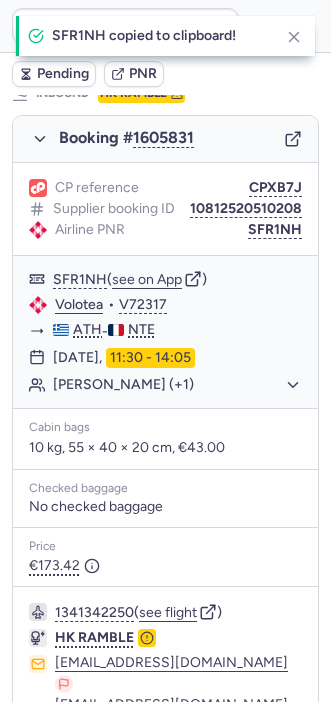 type on "CPFVQY" 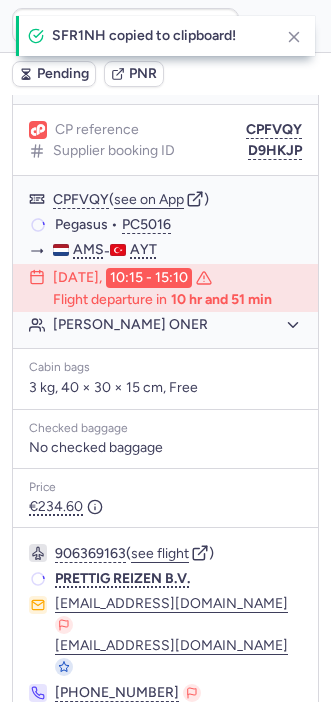scroll, scrollTop: 231, scrollLeft: 0, axis: vertical 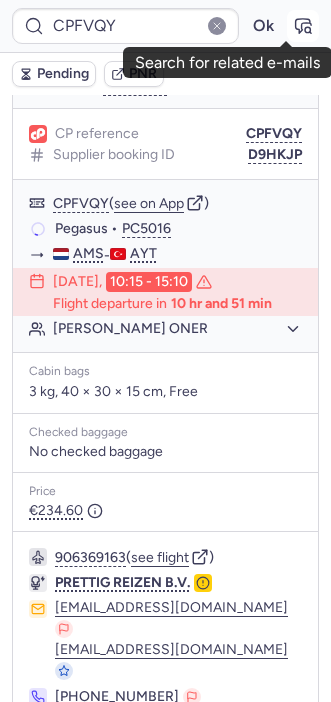 click 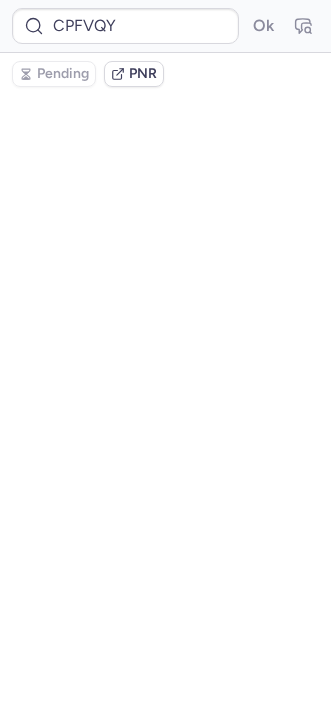 scroll, scrollTop: 0, scrollLeft: 0, axis: both 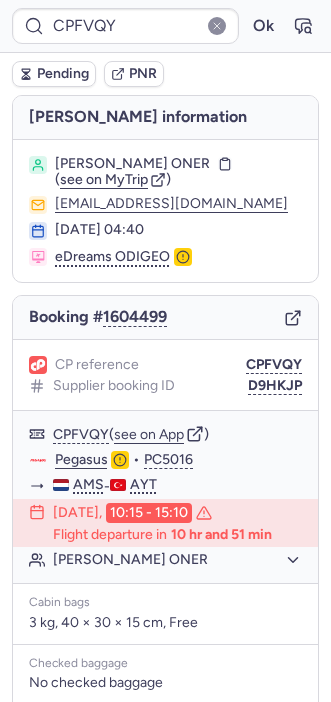 type on "CPX956" 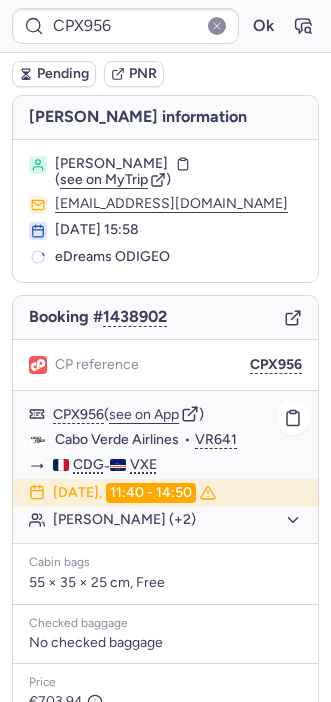 scroll, scrollTop: 349, scrollLeft: 0, axis: vertical 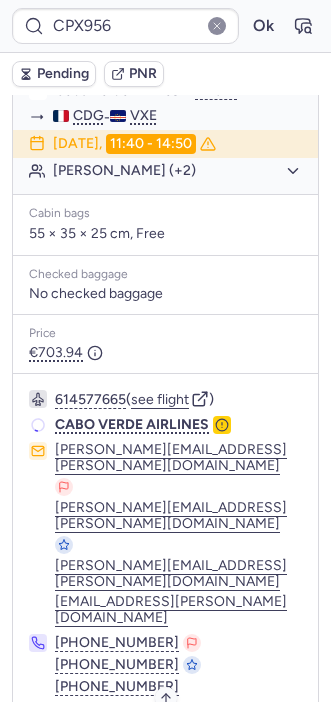 click on "Specific conditions" at bounding box center (174, 742) 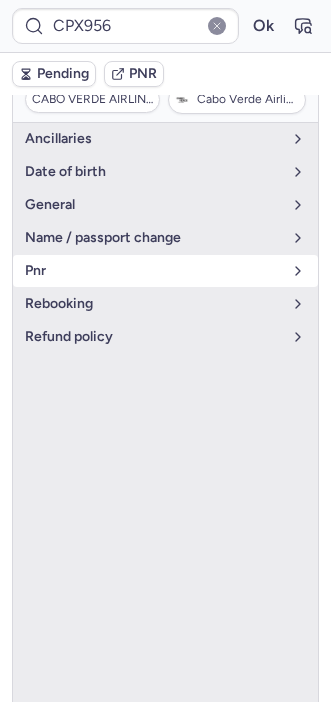 click on "pnr" at bounding box center (153, 271) 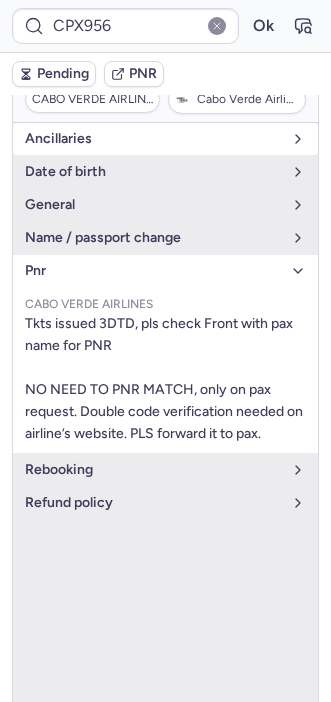 click on "Ancillaries" at bounding box center (153, 139) 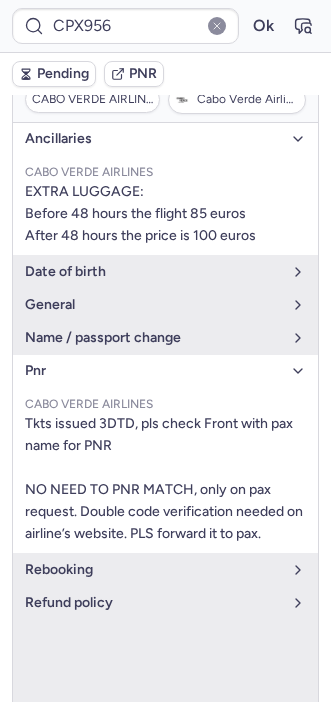 click on "Specific conditions" at bounding box center [174, 742] 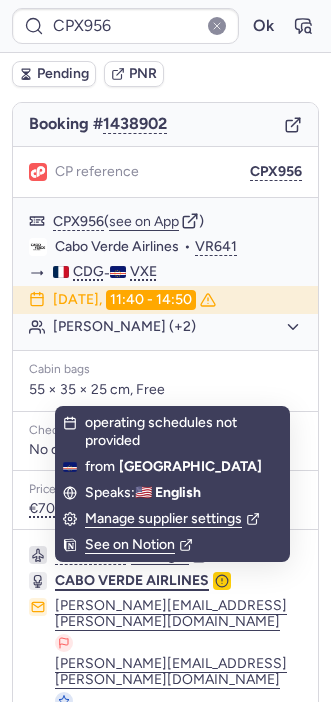scroll, scrollTop: 349, scrollLeft: 0, axis: vertical 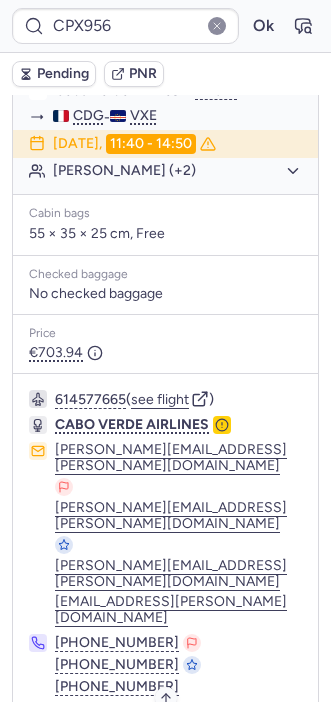 click on "Specific conditions" at bounding box center [174, 742] 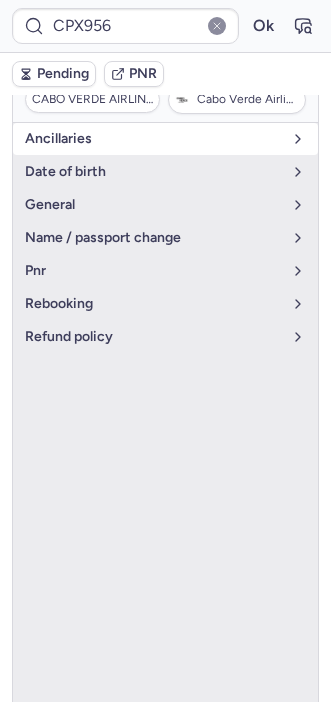 click on "Ancillaries" at bounding box center (165, 139) 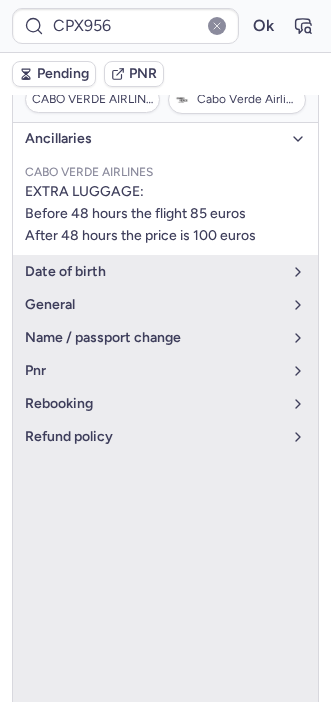 click on "Specific conditions" at bounding box center (174, 742) 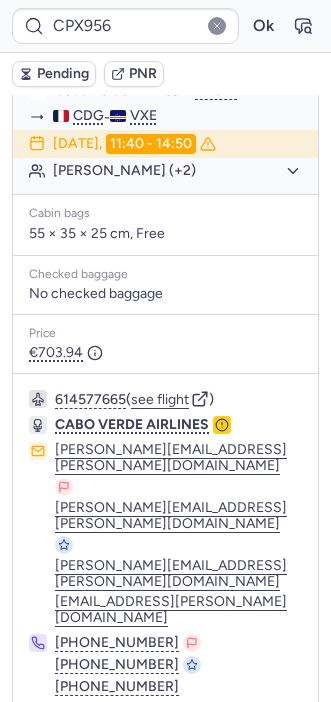 click 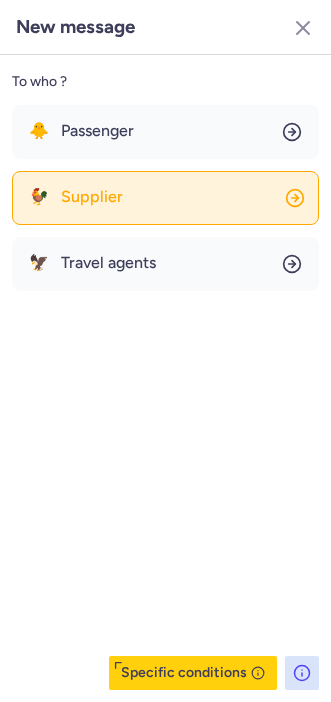 click on "Supplier" at bounding box center (92, 197) 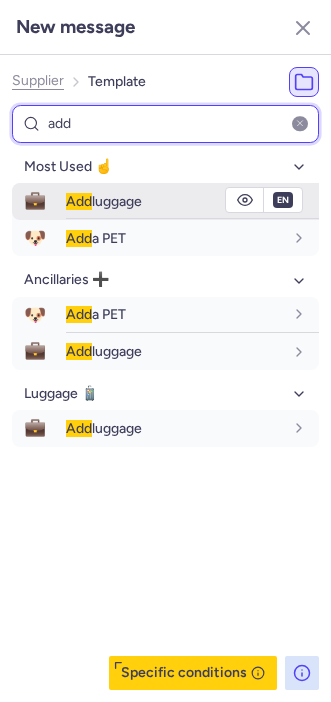 type on "add" 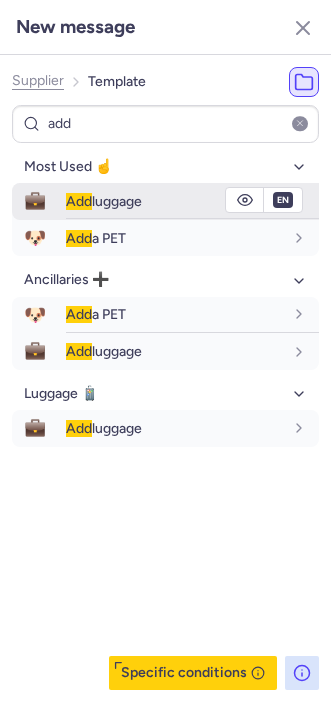 click on "Add  luggage" at bounding box center (192, 201) 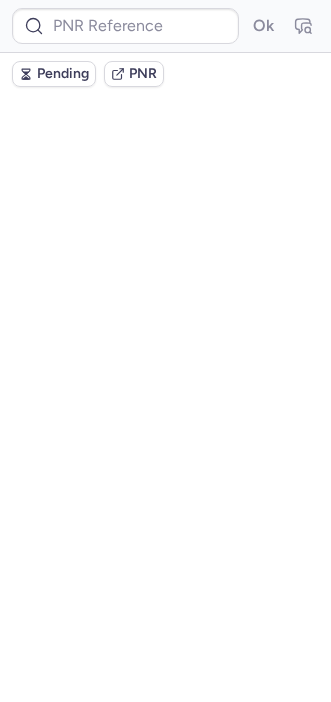 scroll, scrollTop: 0, scrollLeft: 0, axis: both 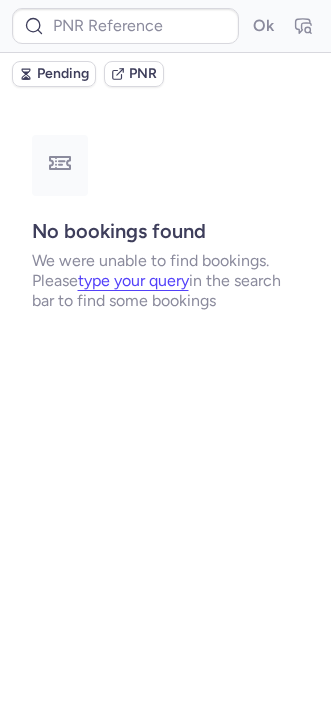 type on "CPX956" 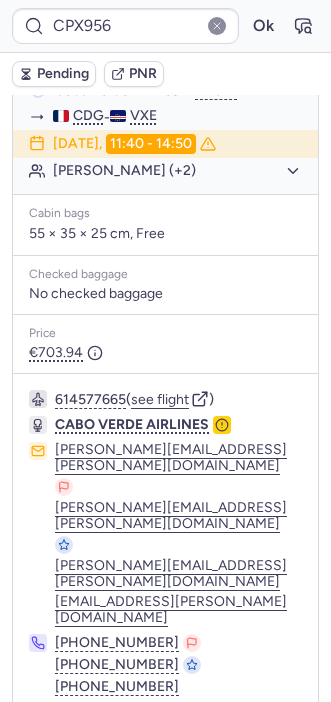 scroll, scrollTop: 348, scrollLeft: 0, axis: vertical 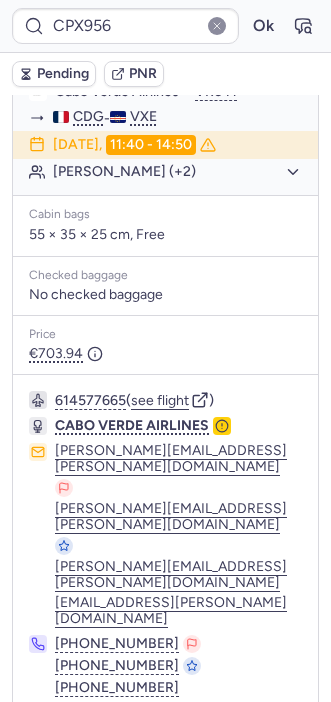 click 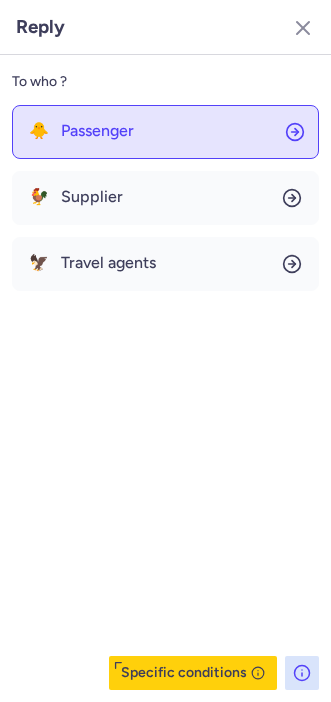 click on "🐥 Passenger" 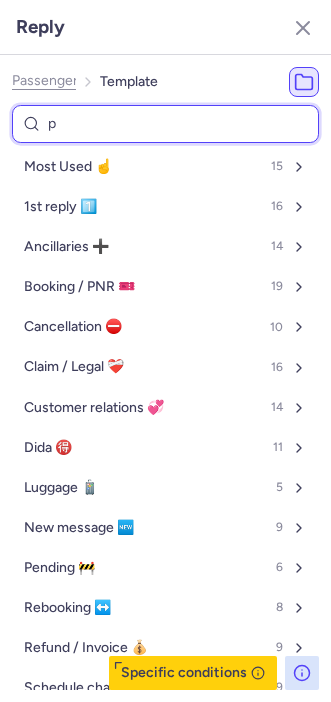 type on "pe" 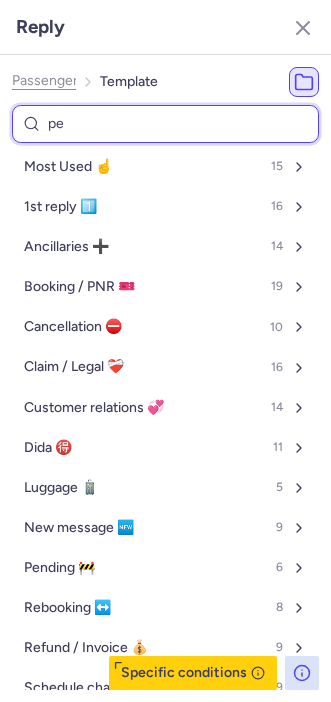 select on "en" 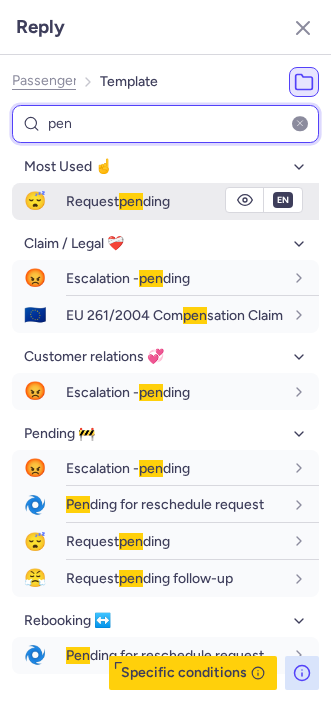 type on "pen" 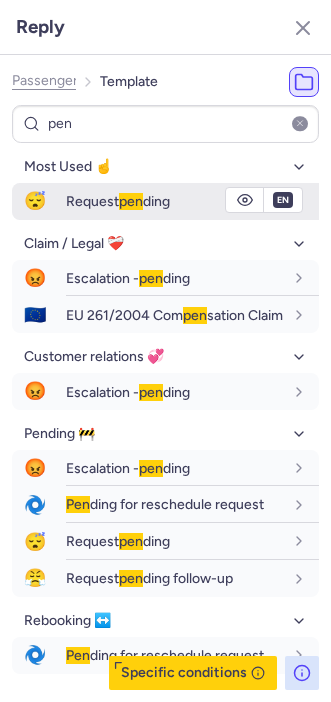 click on "Request  pen ding" at bounding box center [118, 201] 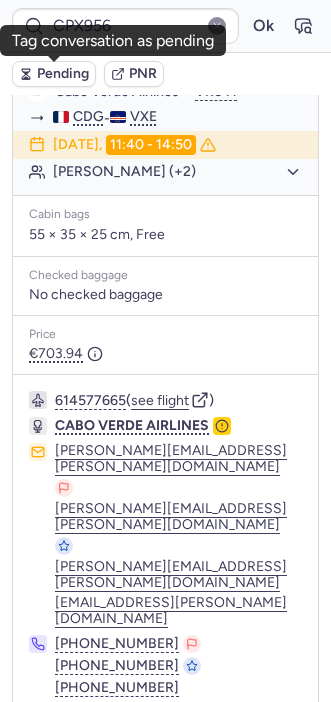 click on "Pending" at bounding box center [63, 74] 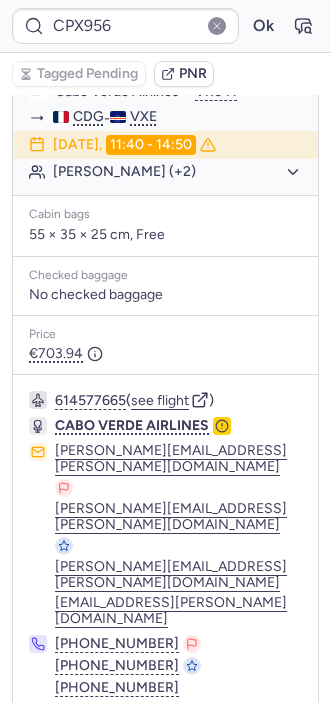 type on "CPFVQY" 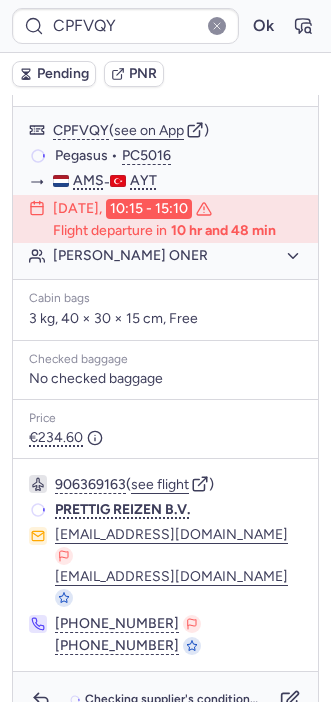 scroll, scrollTop: 301, scrollLeft: 0, axis: vertical 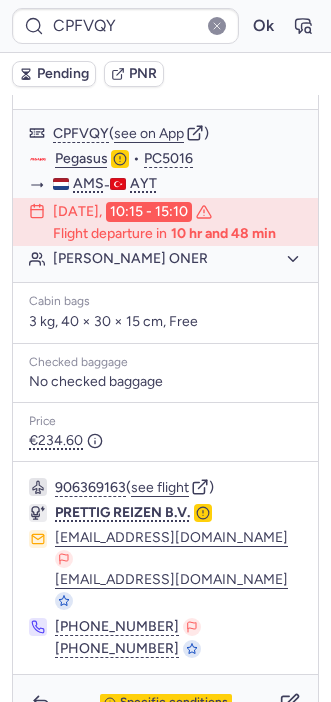 type 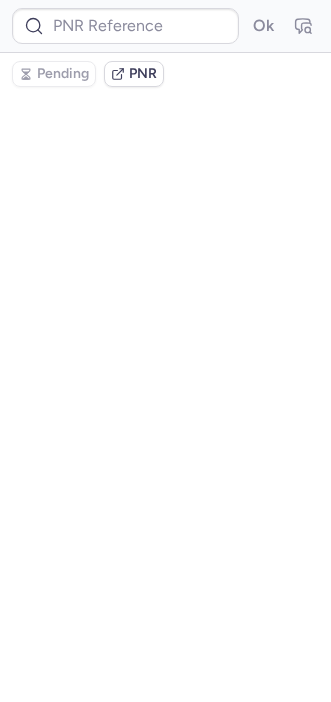 scroll, scrollTop: 0, scrollLeft: 0, axis: both 